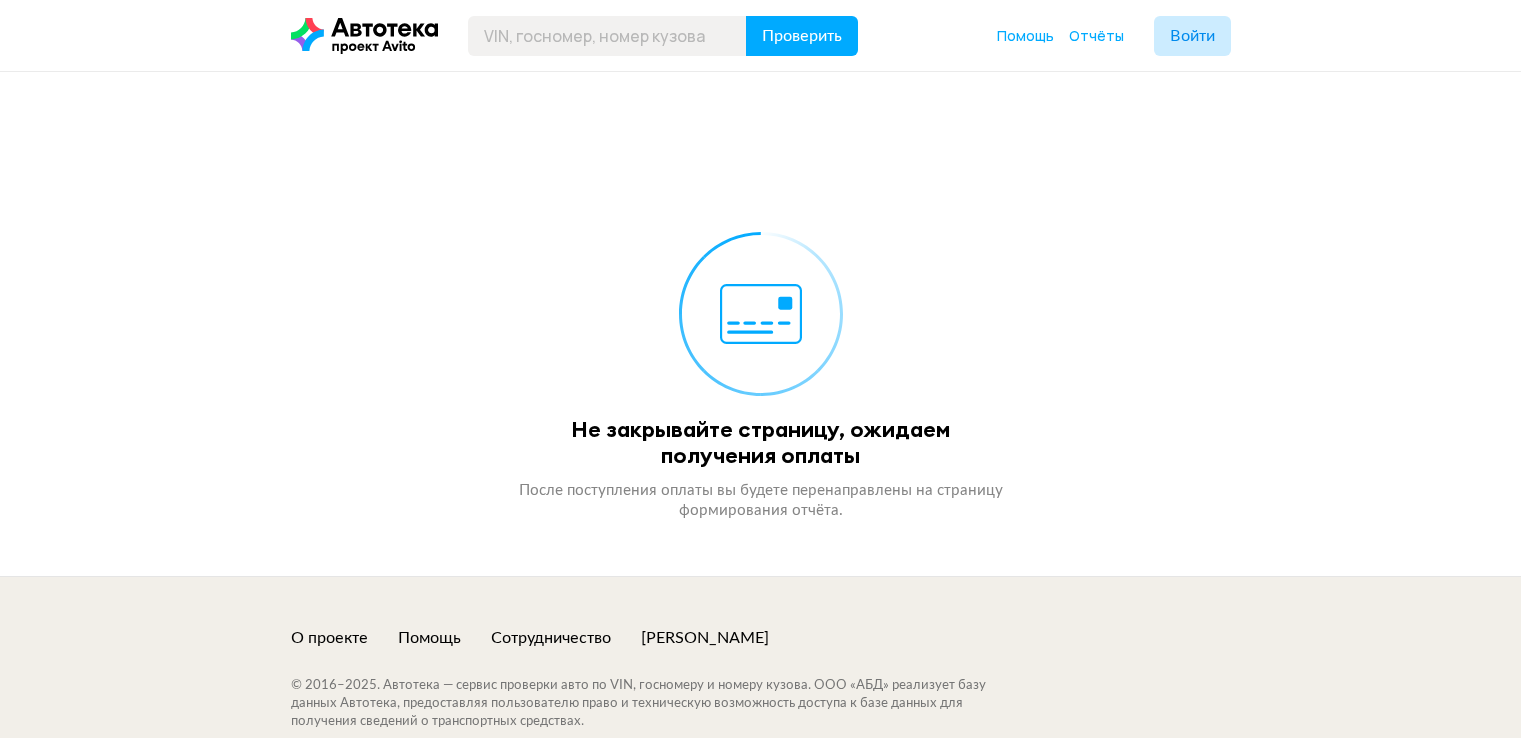 scroll, scrollTop: 0, scrollLeft: 0, axis: both 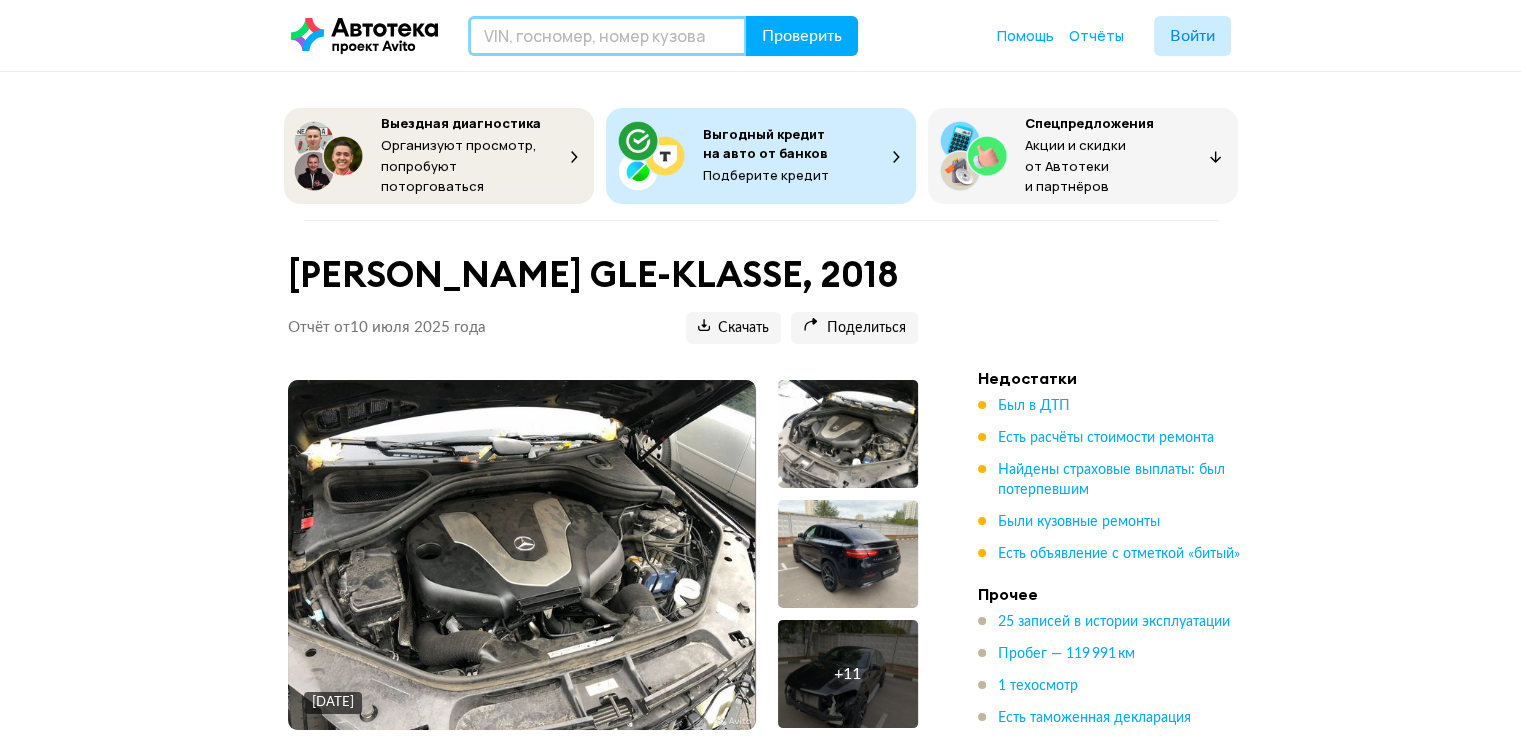 click at bounding box center [607, 36] 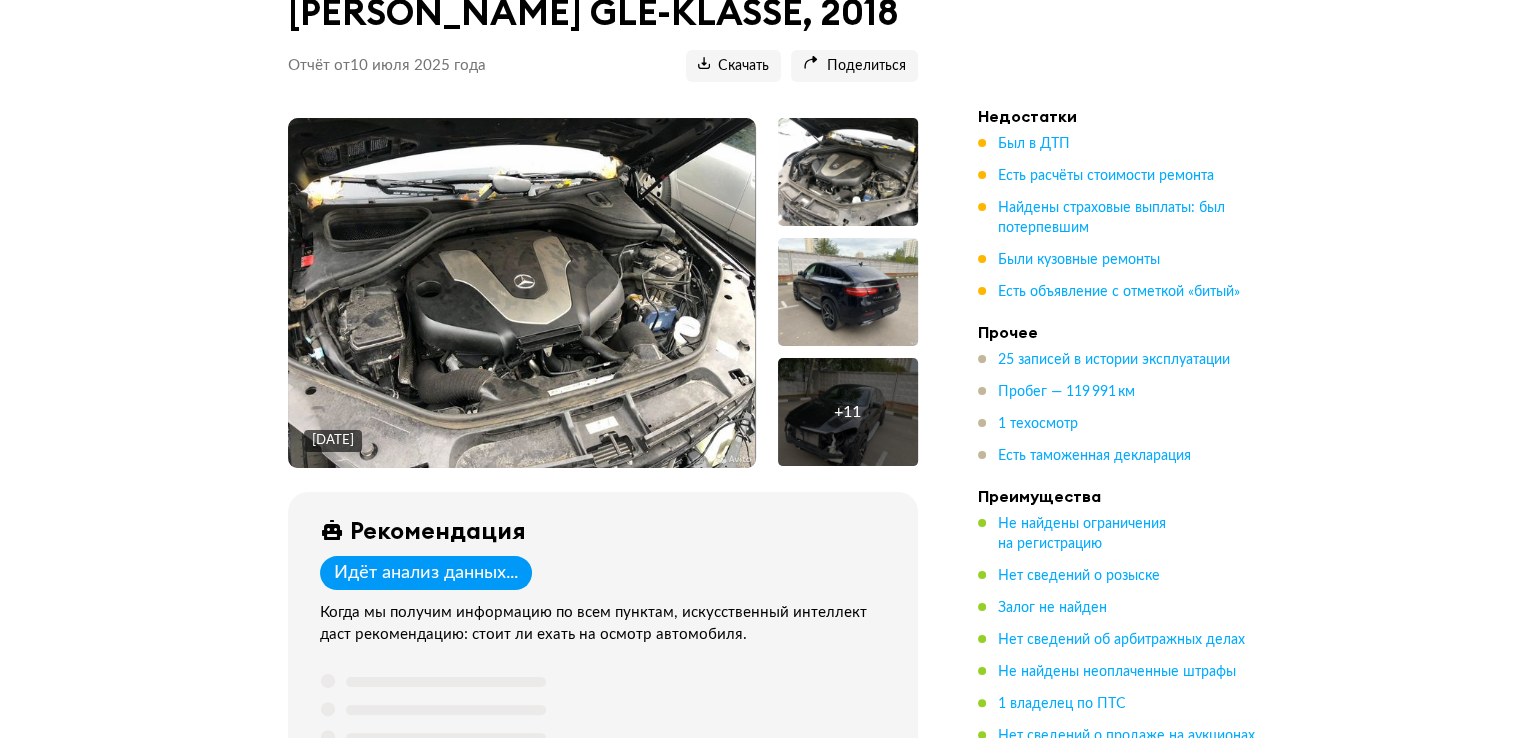 scroll, scrollTop: 0, scrollLeft: 0, axis: both 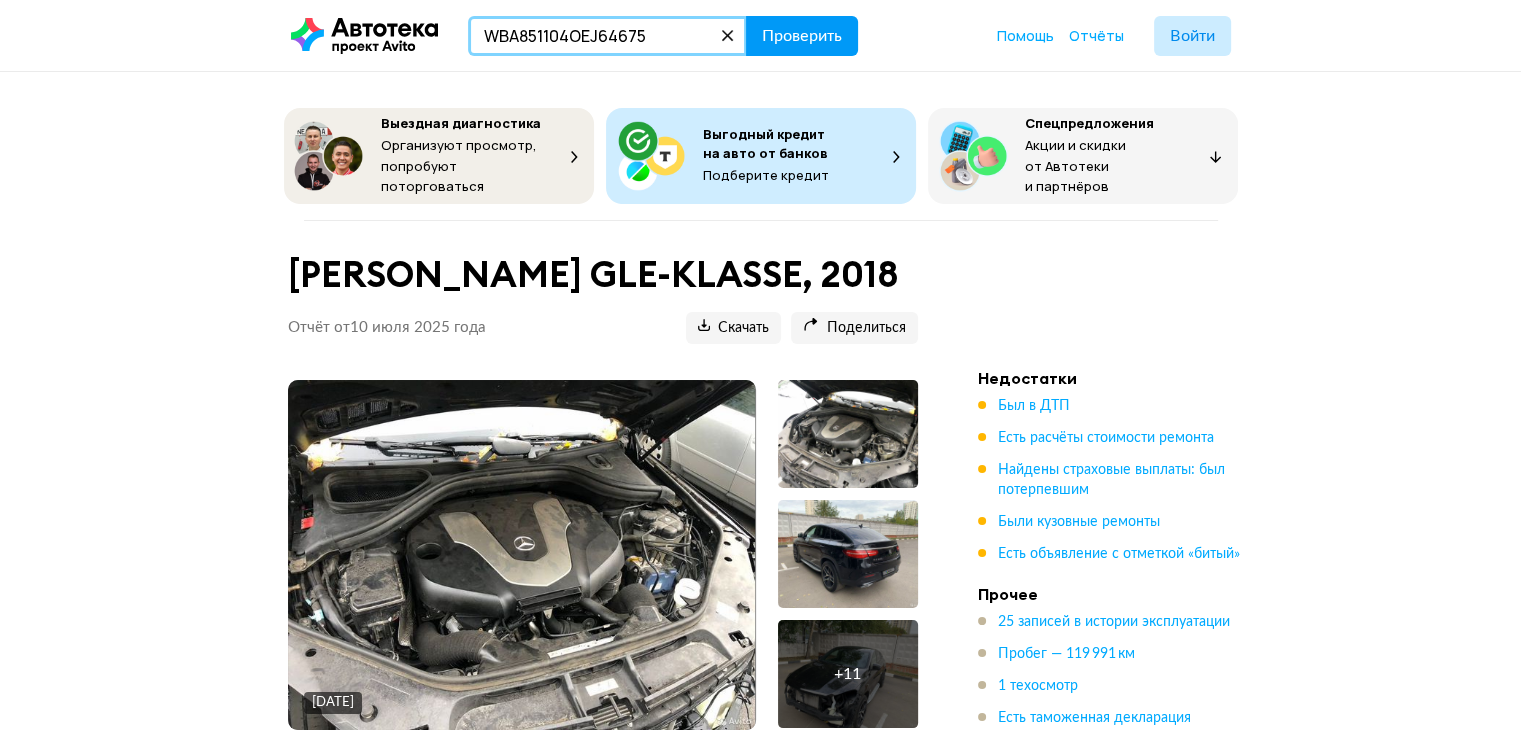 type on "WBA851104OEJ64675" 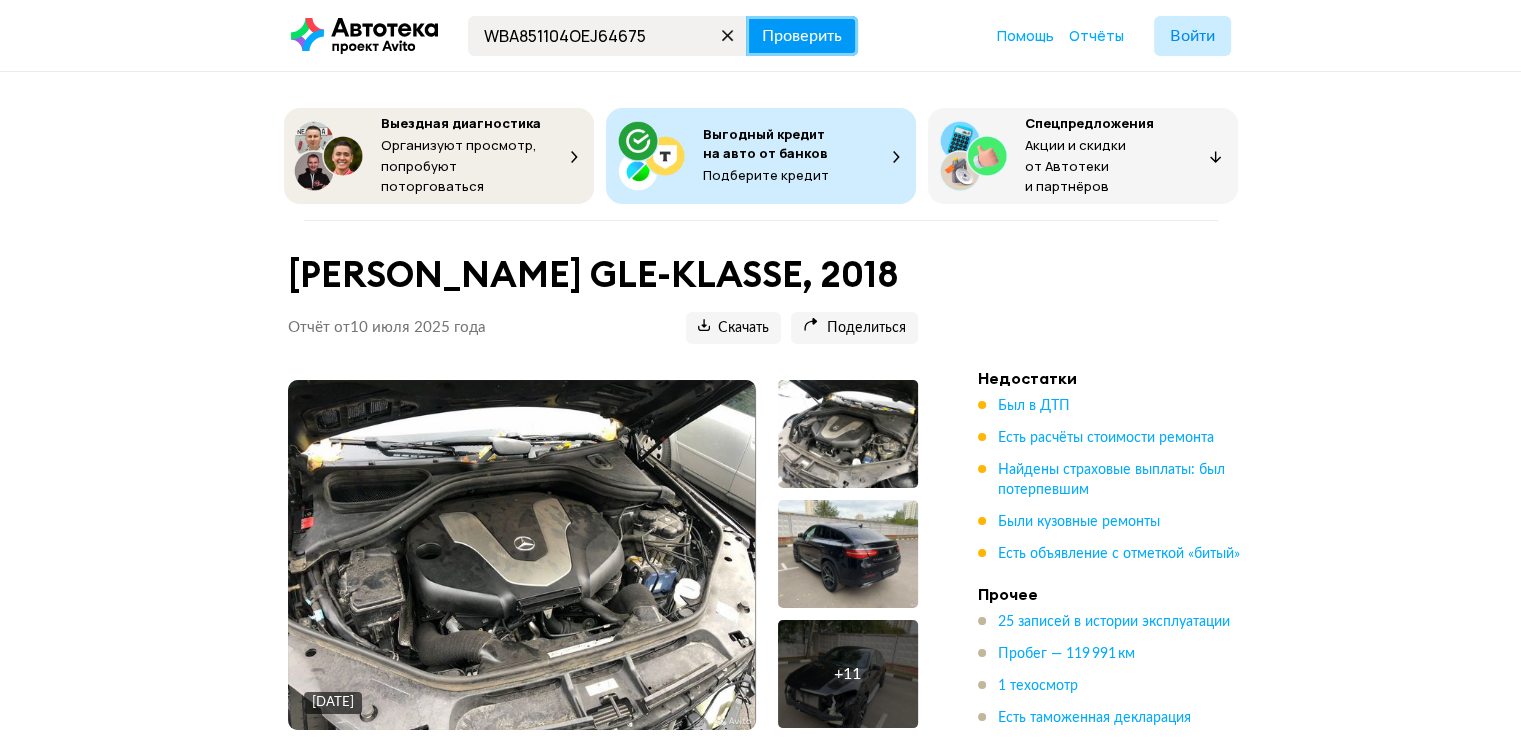 click on "Проверить" at bounding box center (802, 36) 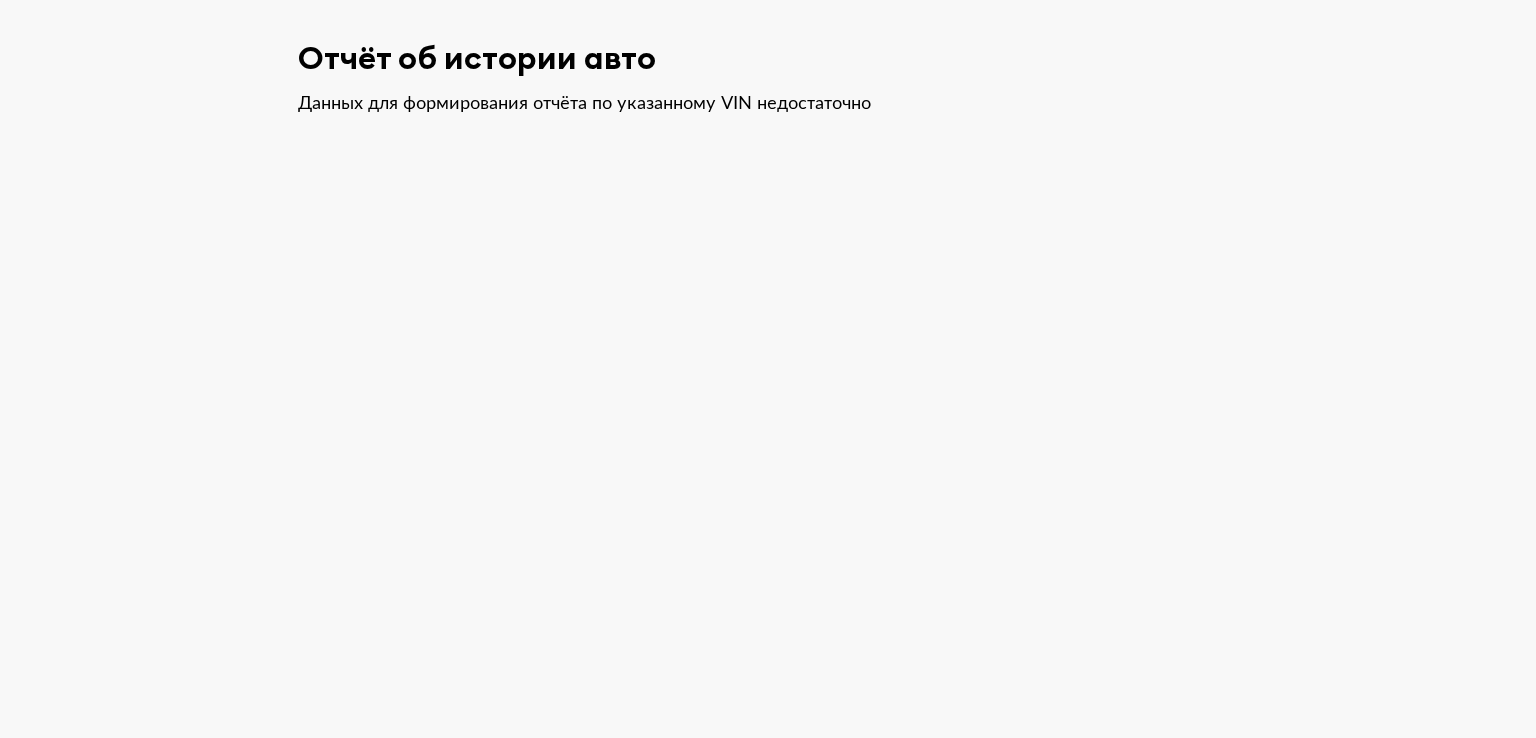 click on "Отчёт об истории авто Данных для формирования отчёта по указанному VIN недостаточно 2022" at bounding box center (768, 78) 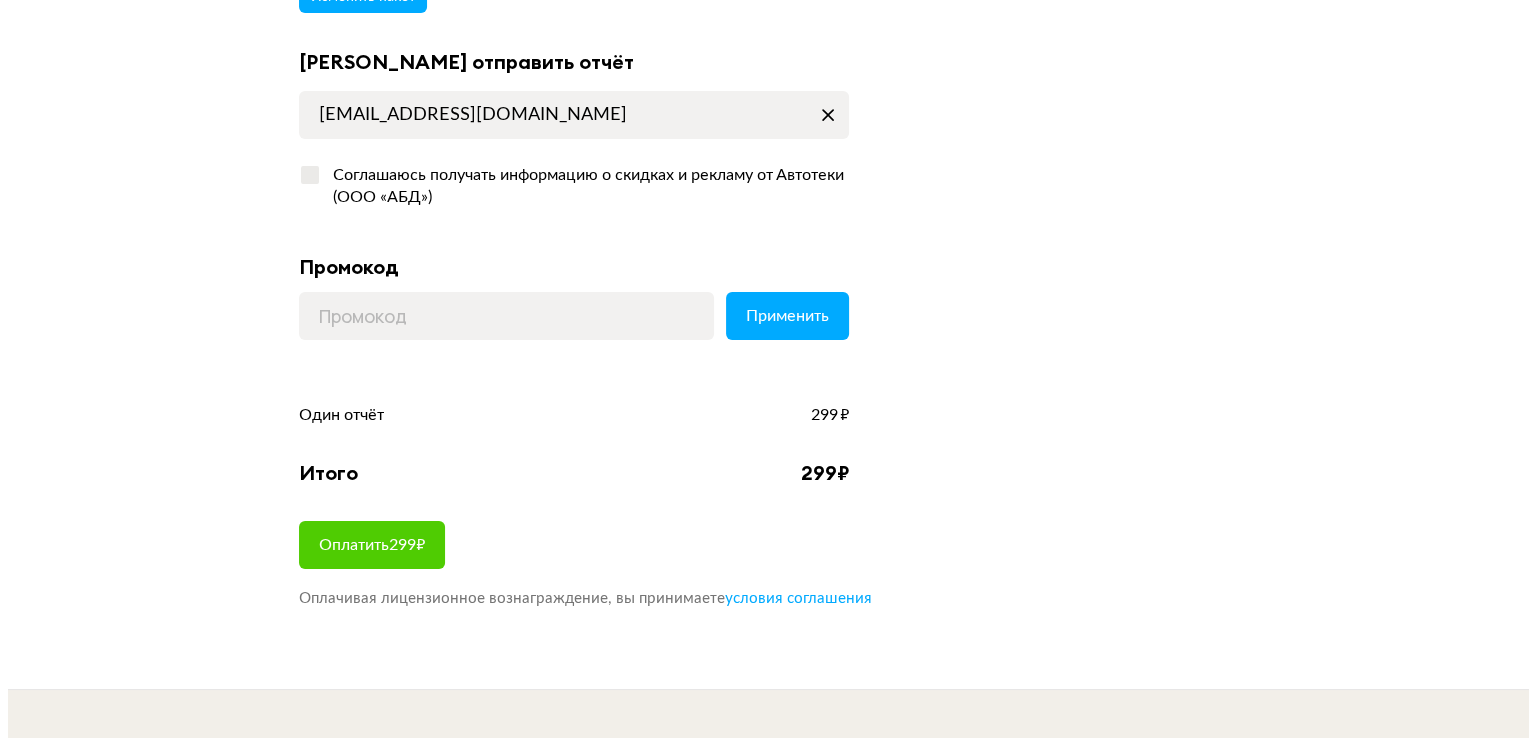 scroll, scrollTop: 0, scrollLeft: 0, axis: both 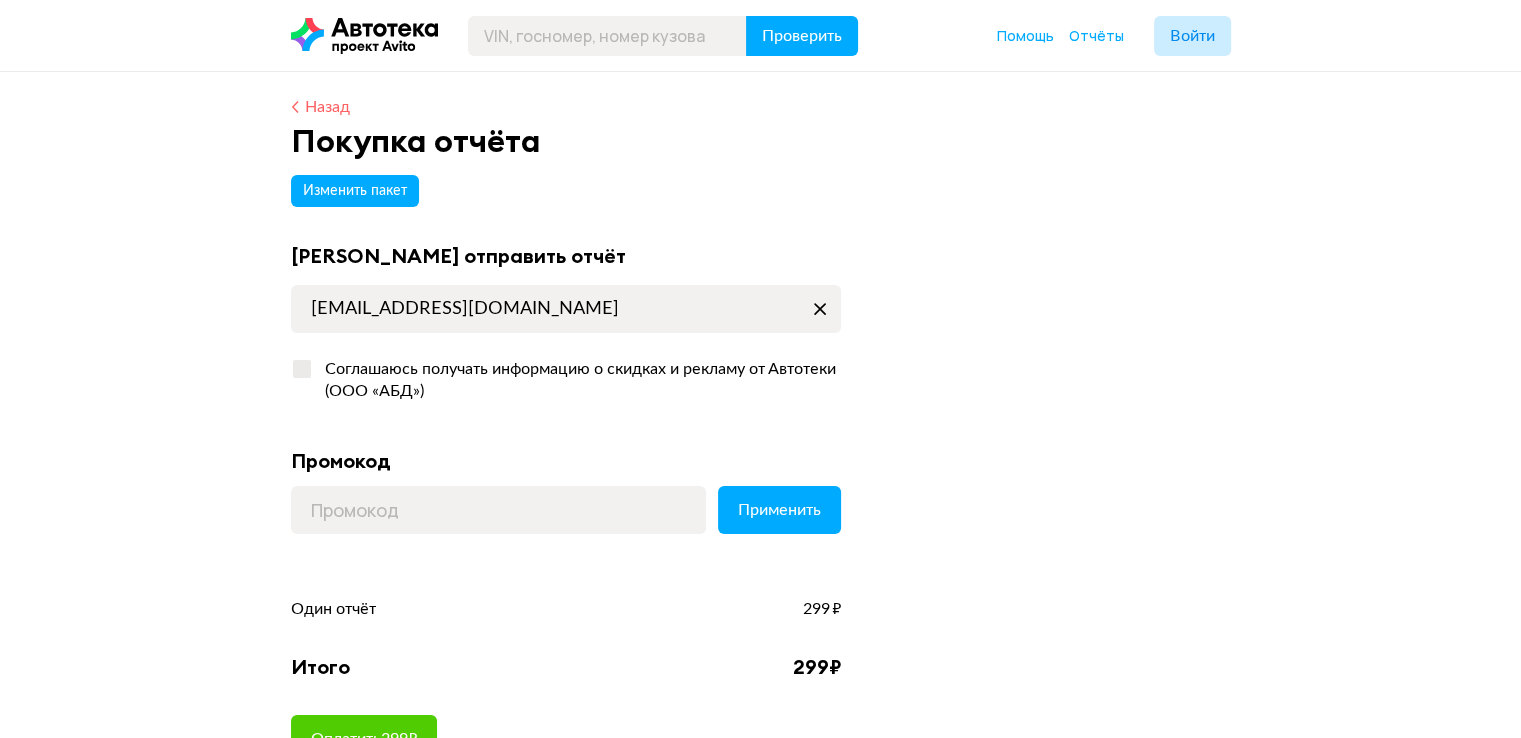 click on "Назад" at bounding box center [327, 107] 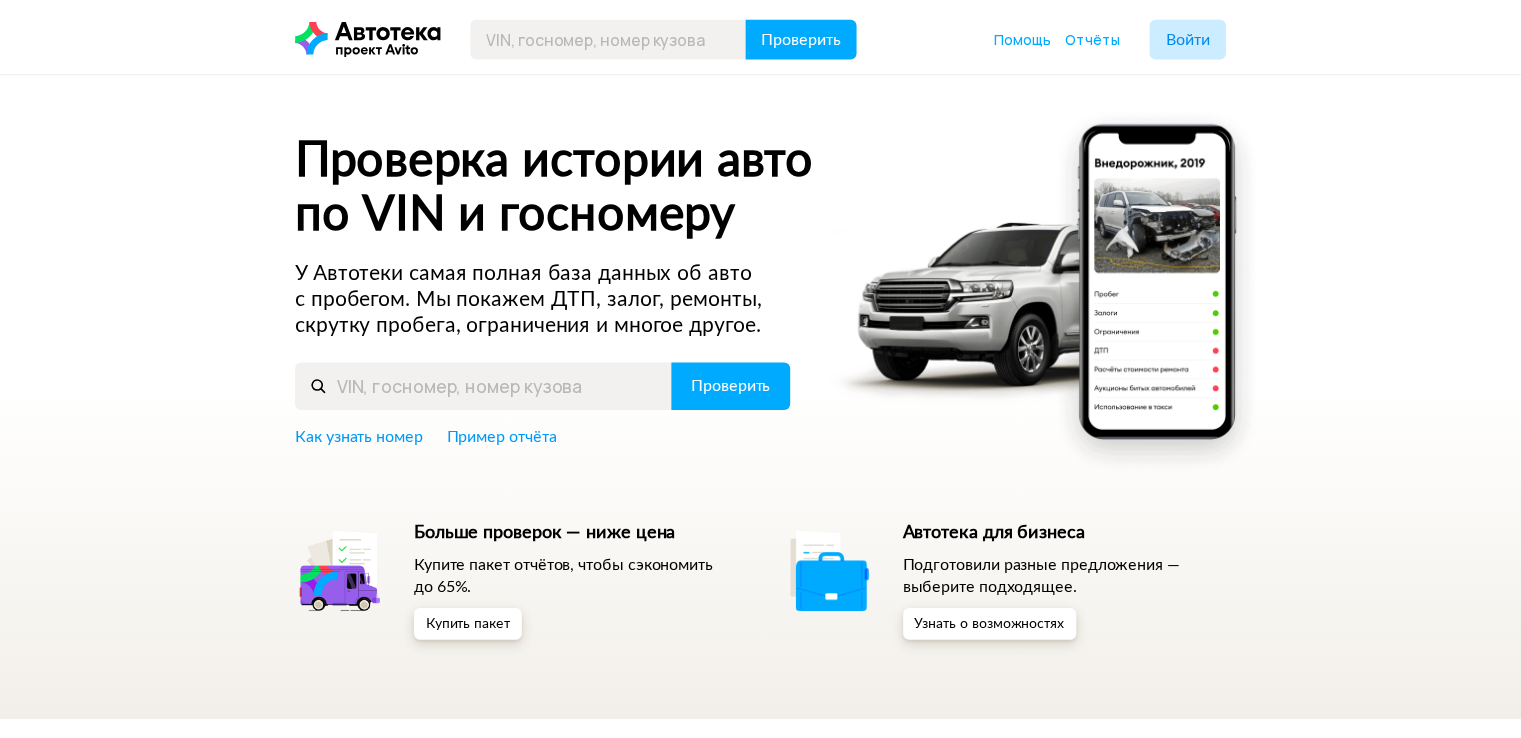 scroll, scrollTop: 100, scrollLeft: 0, axis: vertical 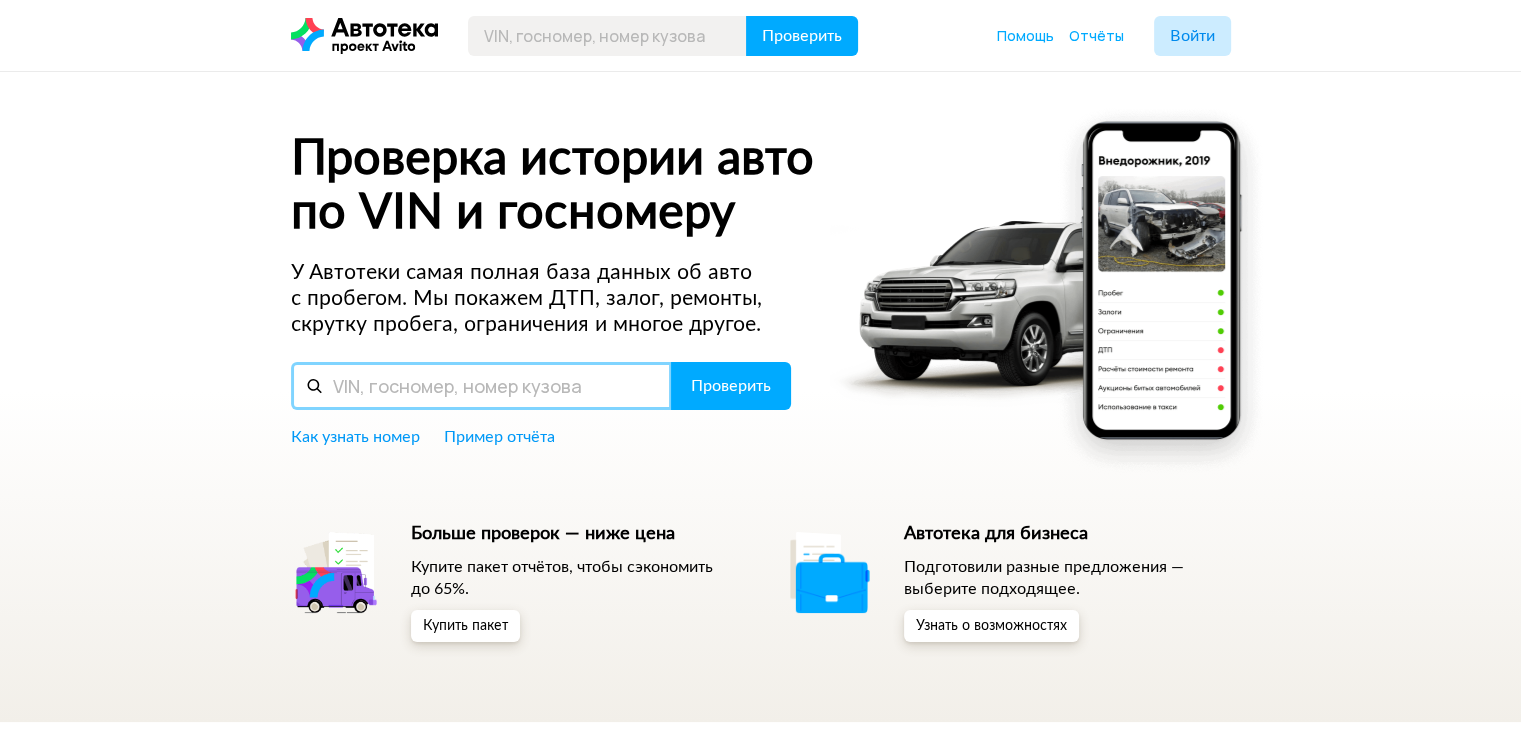 click at bounding box center (481, 386) 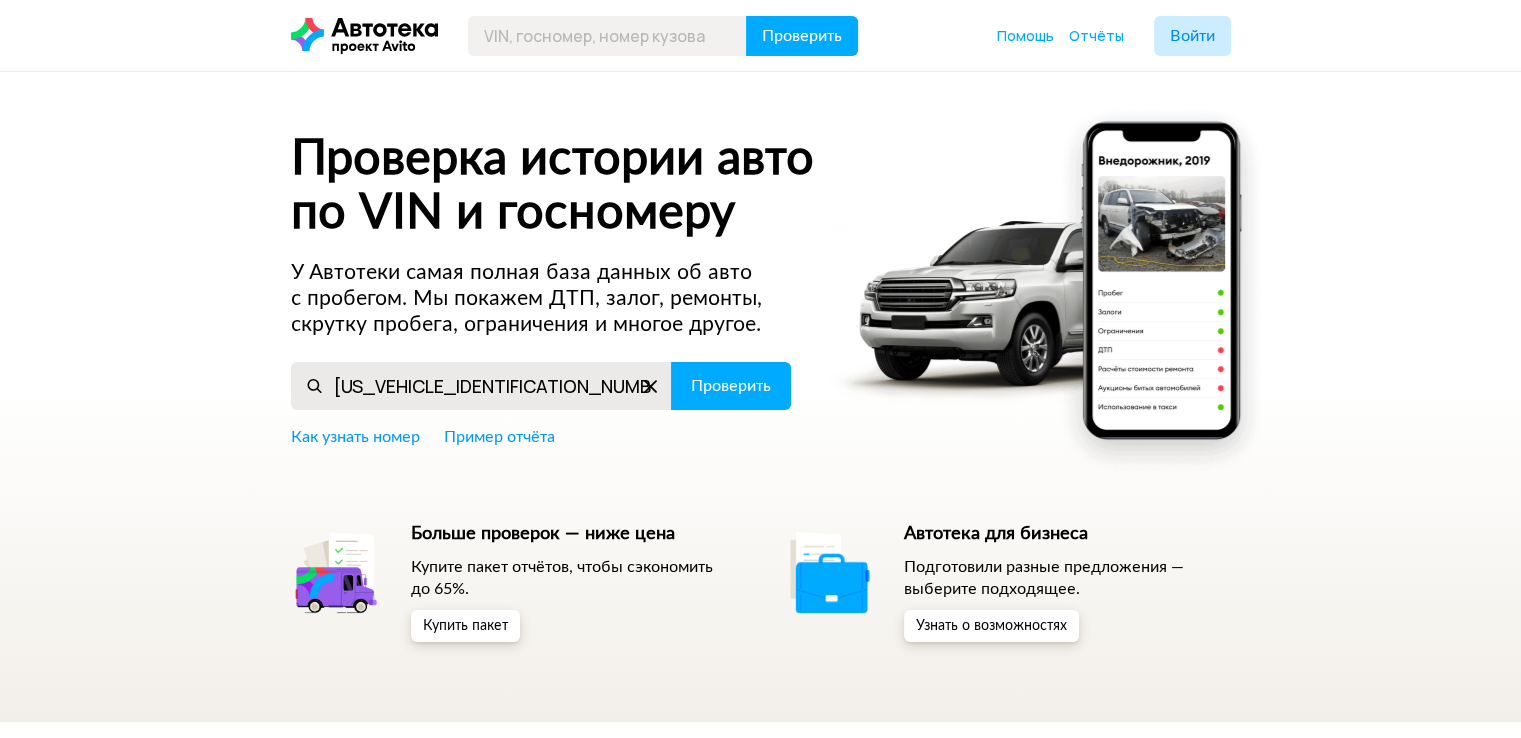 drag, startPoint x: 652, startPoint y: 394, endPoint x: 596, endPoint y: 375, distance: 59.135437 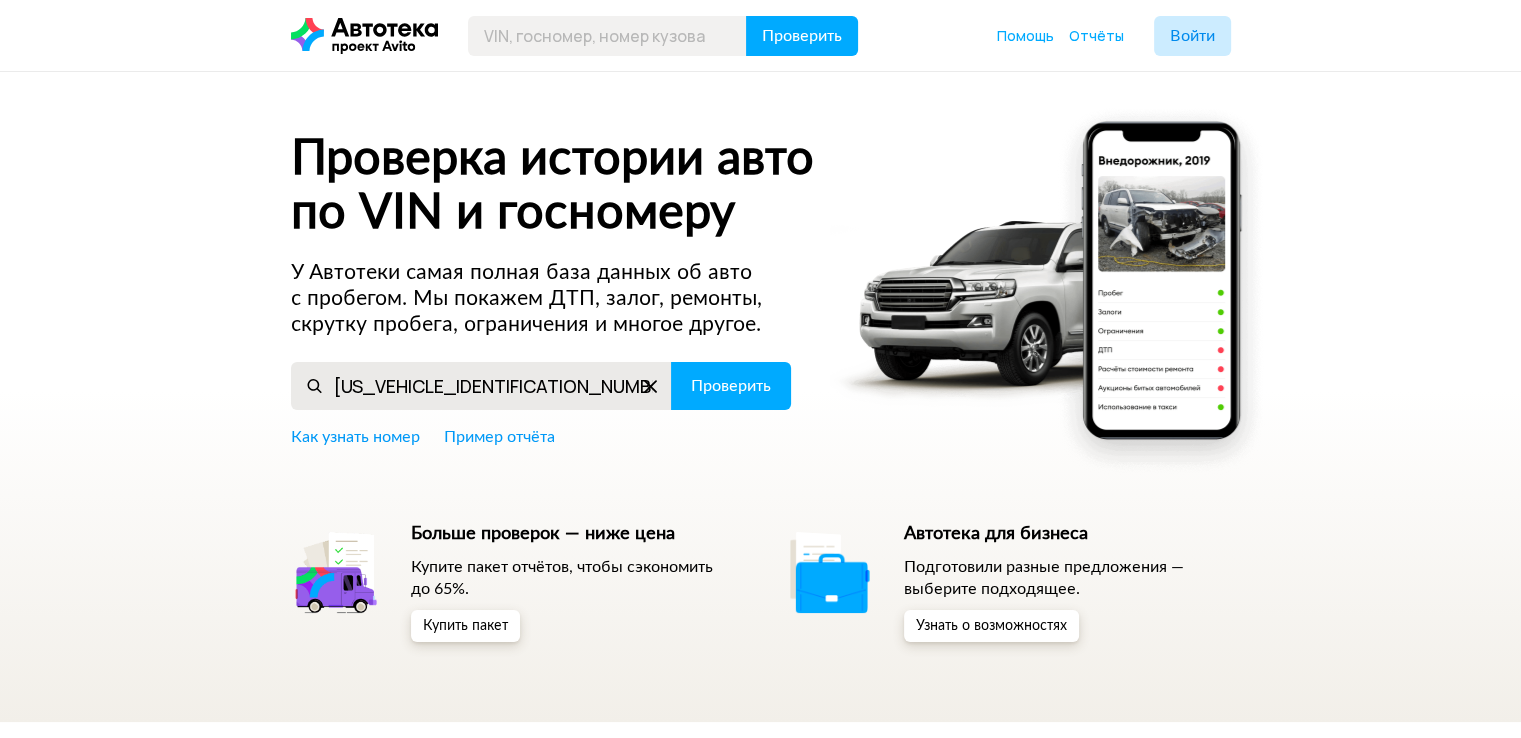 click at bounding box center [651, 386] 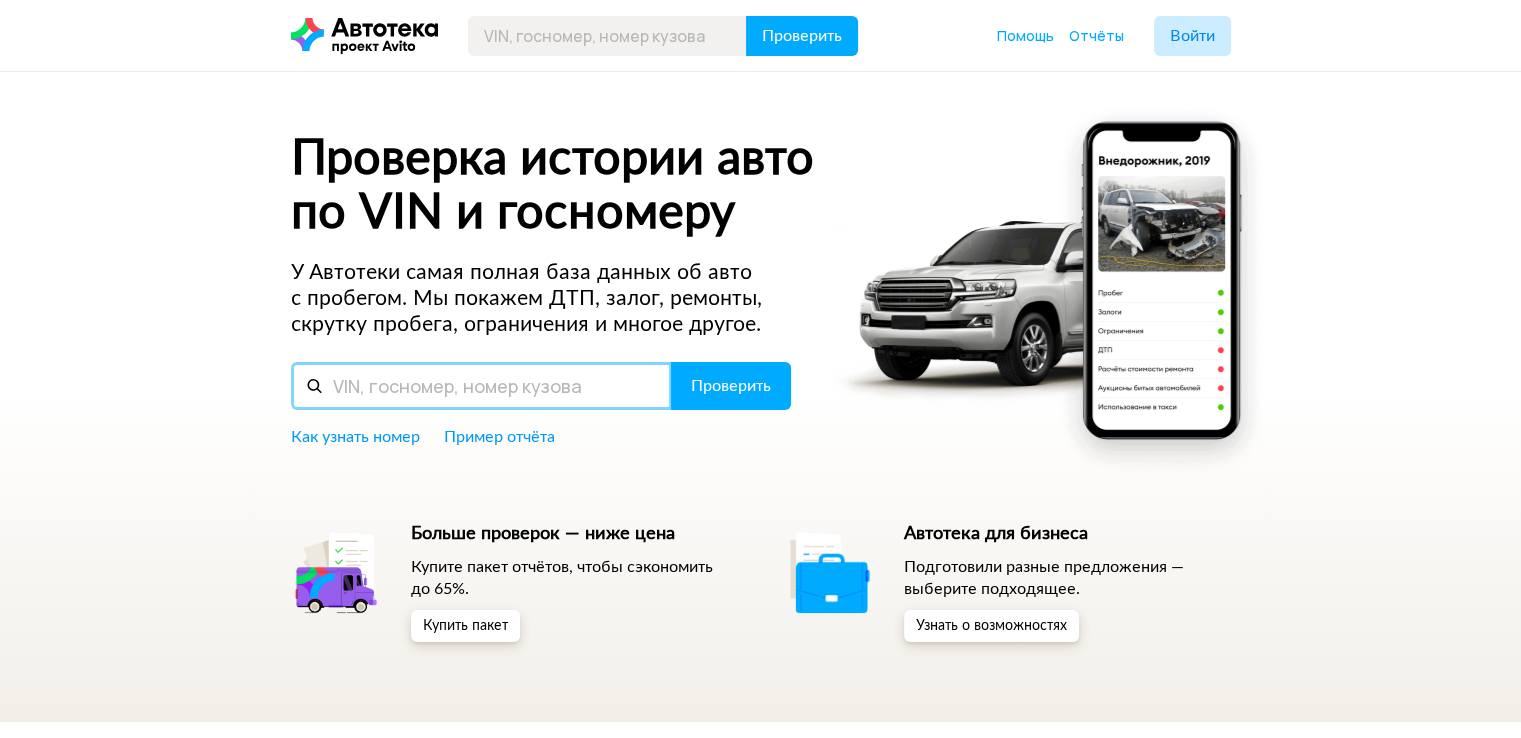 click at bounding box center (481, 386) 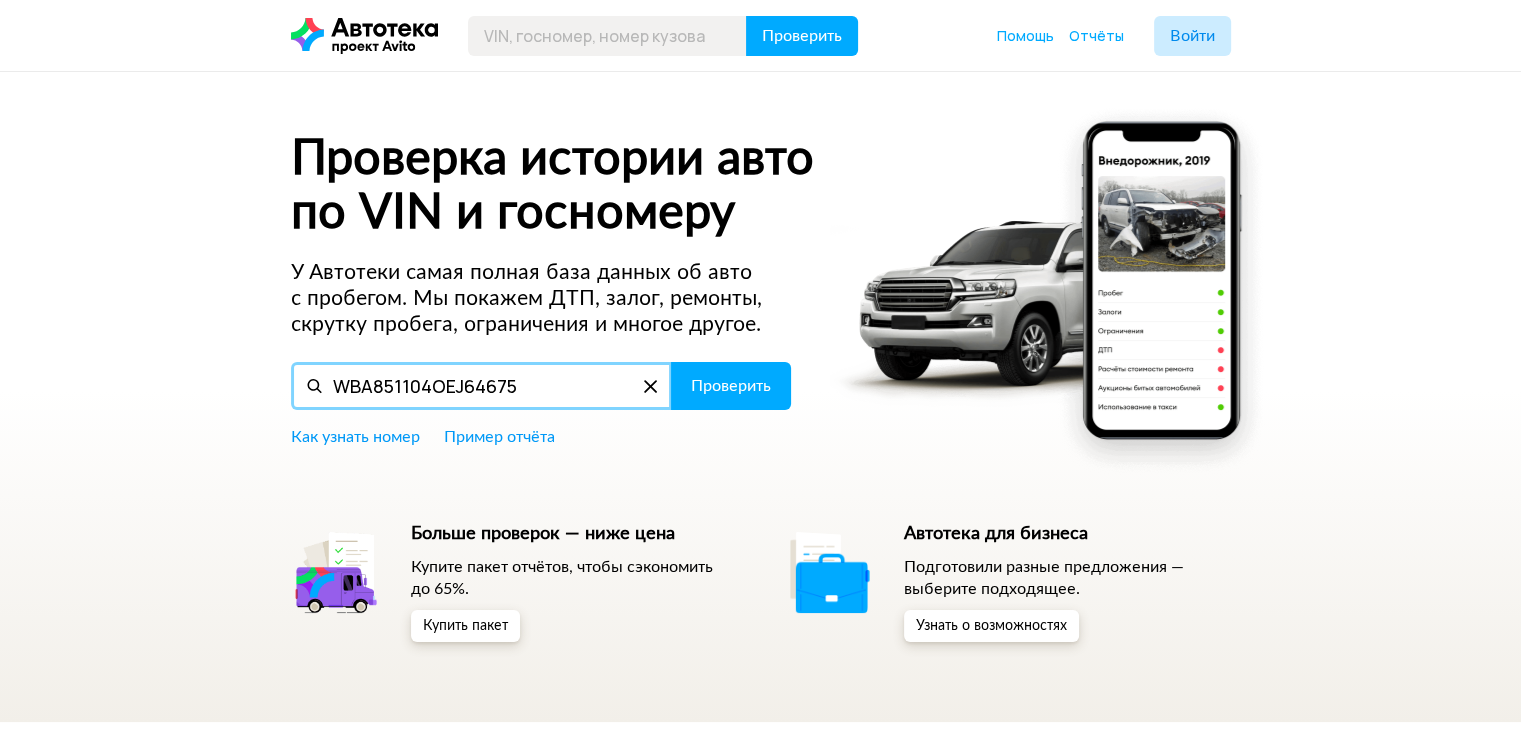 click on "WBA851104OEJ64675" at bounding box center (481, 386) 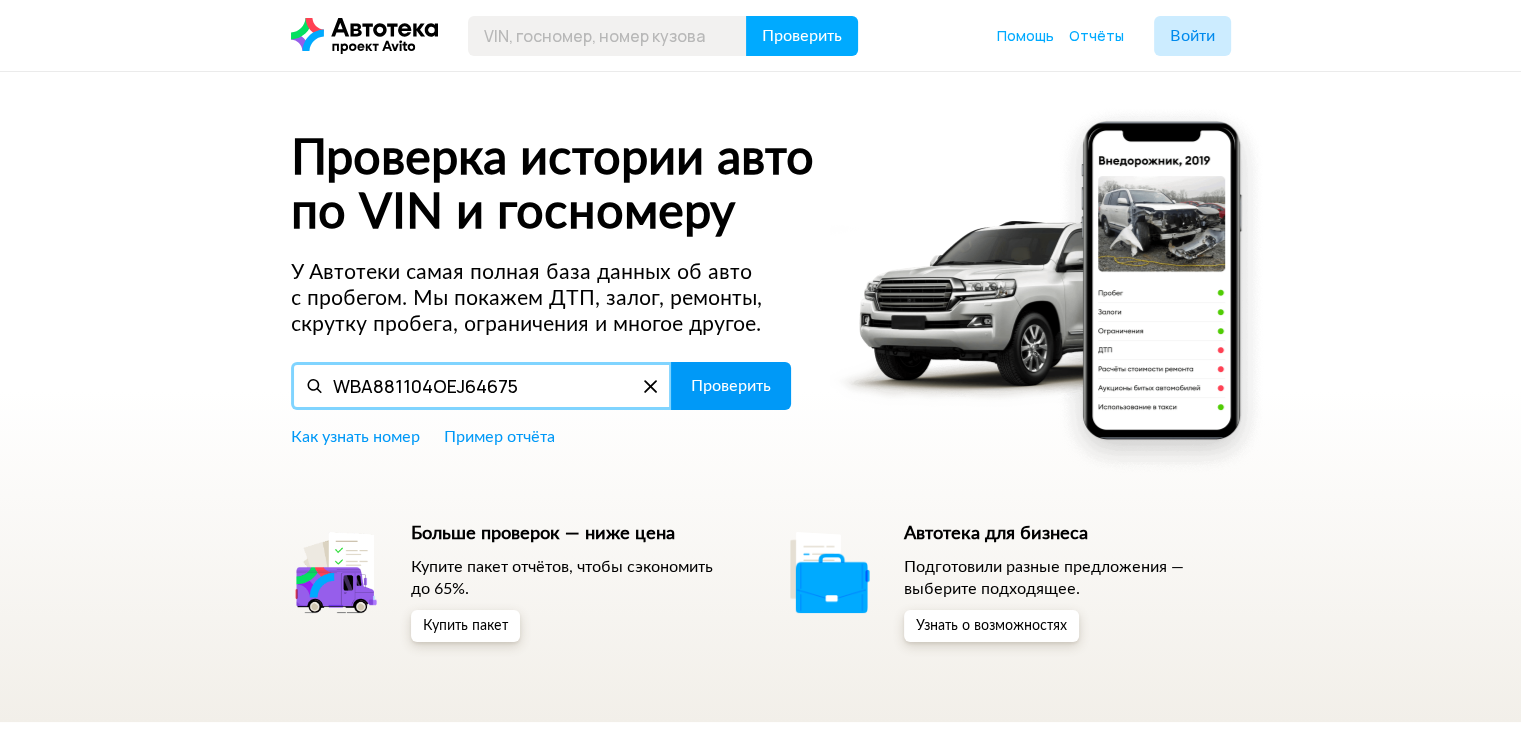 type on "WBA881104OEJ64675" 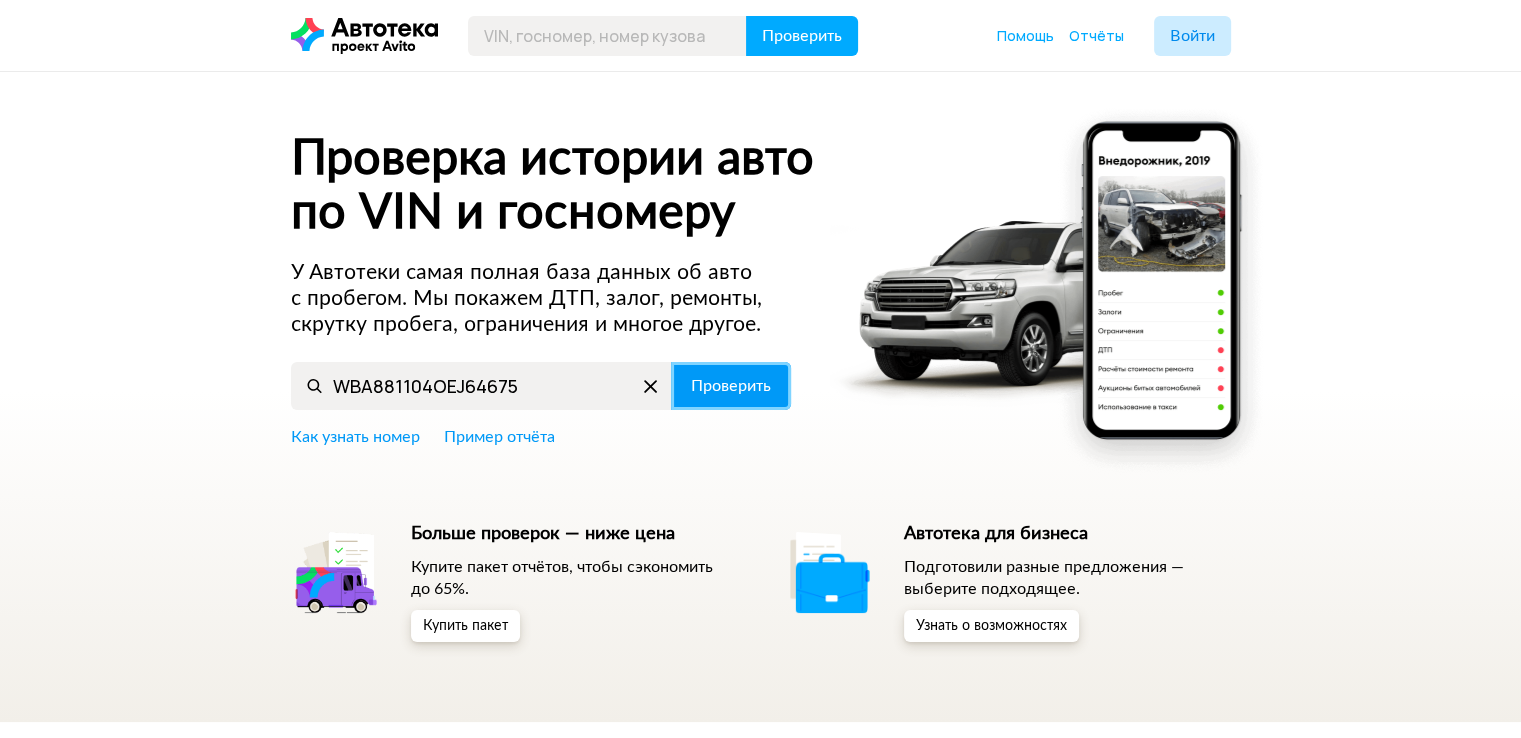 click on "Проверить" at bounding box center [731, 386] 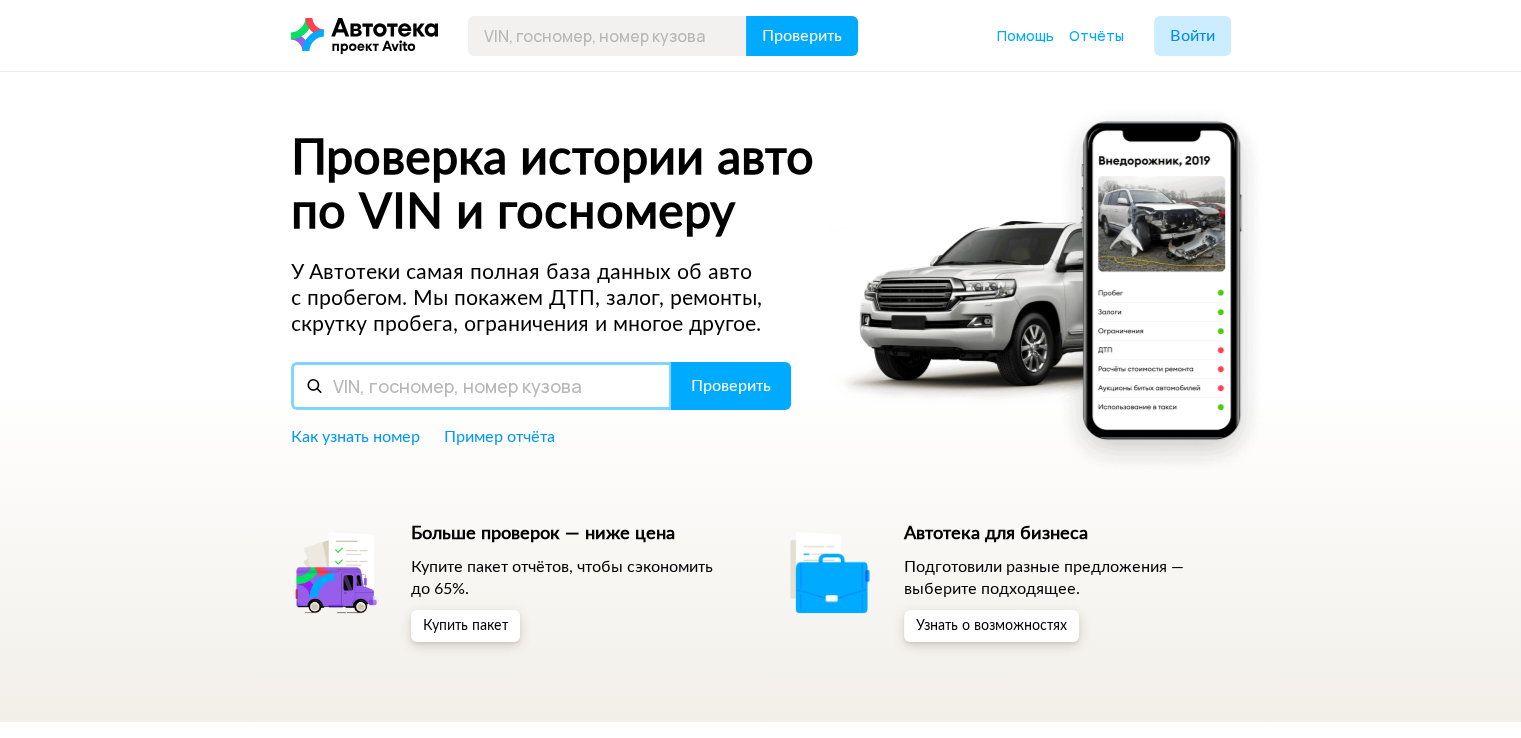 click on "Проверка истории авто по VIN и госномеру У Автотеки самая полная база данных об авто с пробегом. Мы покажем ДТП, залог, ремонты, скрутку пробега, ограничения и многое другое. Проверить Как узнать номер Пример отчёта" at bounding box center [761, 290] 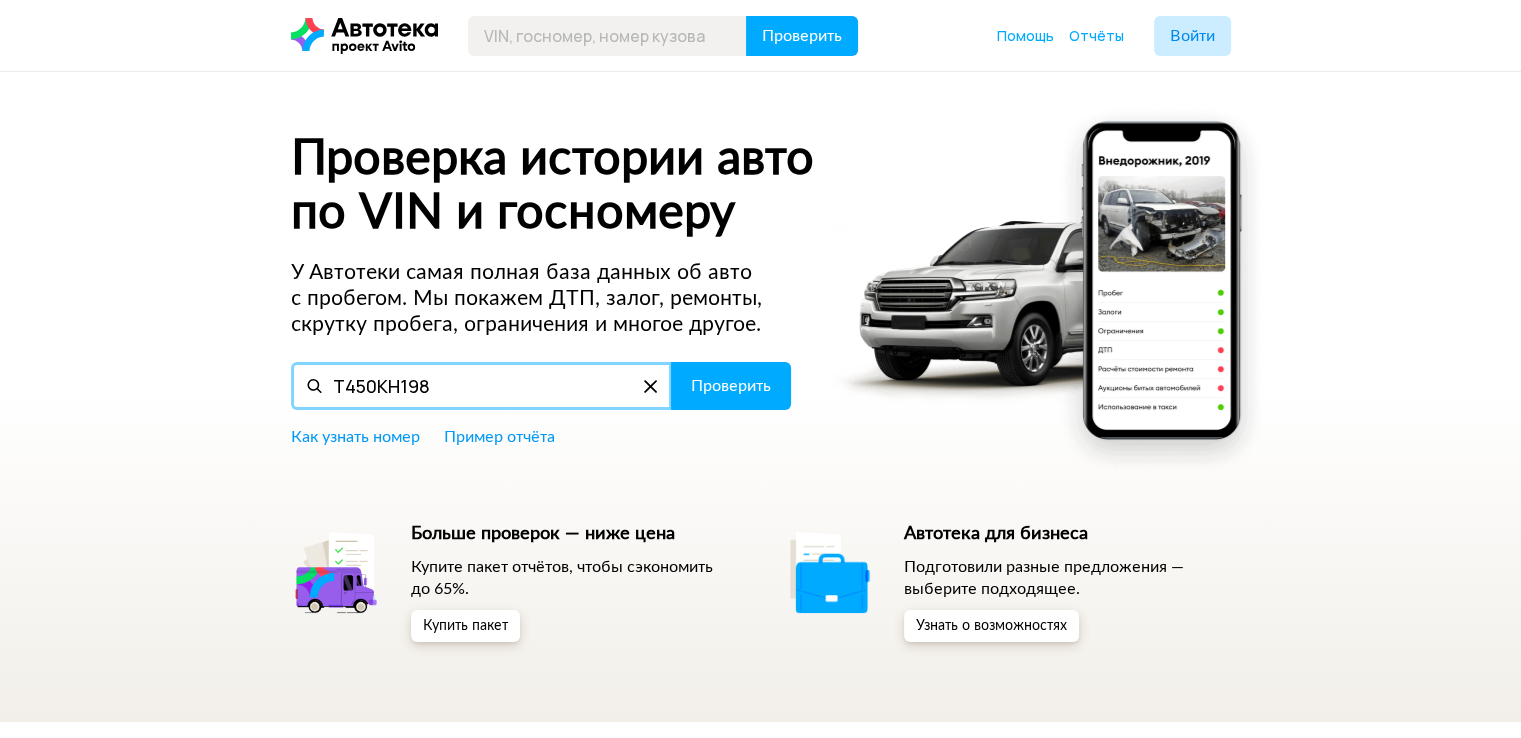 type on "Т450КН198" 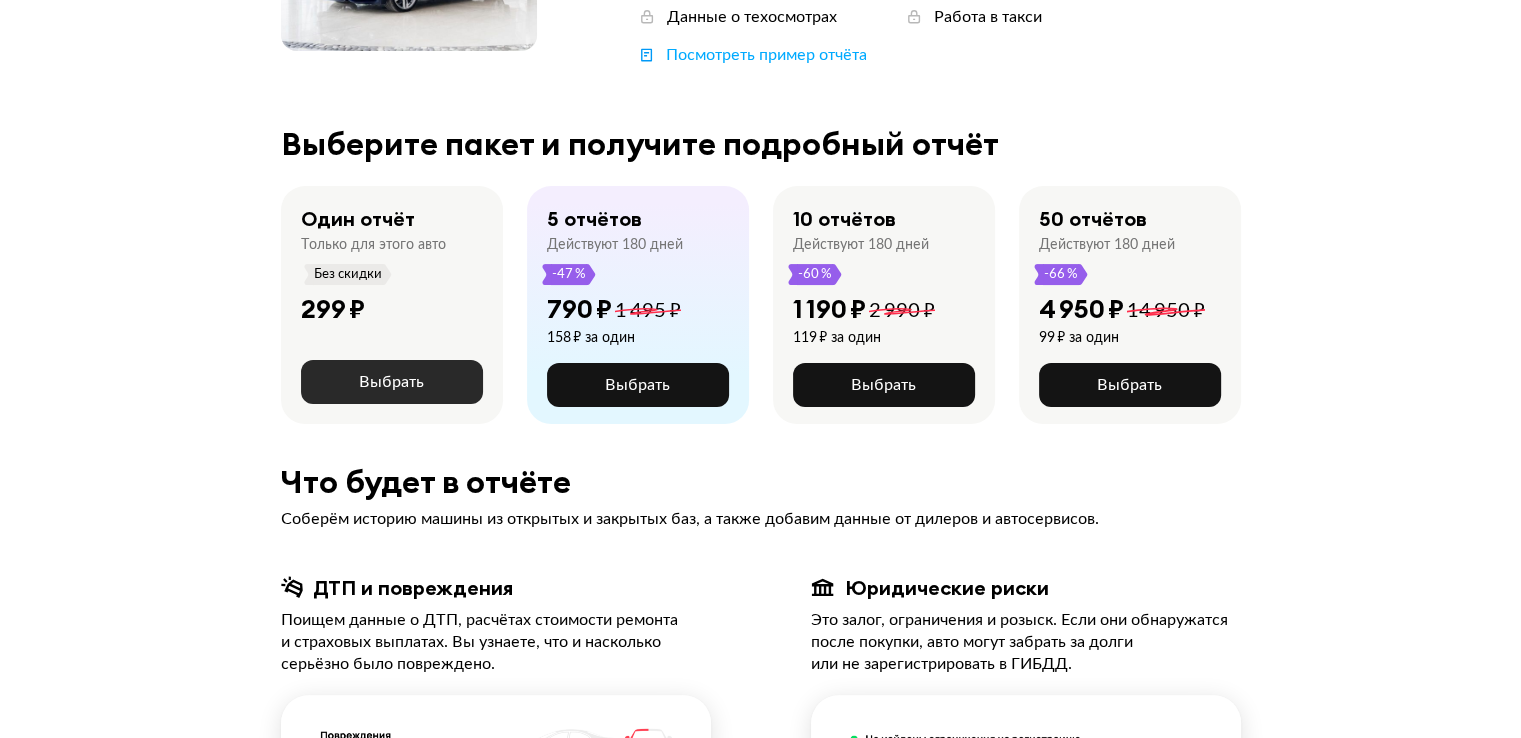 scroll, scrollTop: 200, scrollLeft: 0, axis: vertical 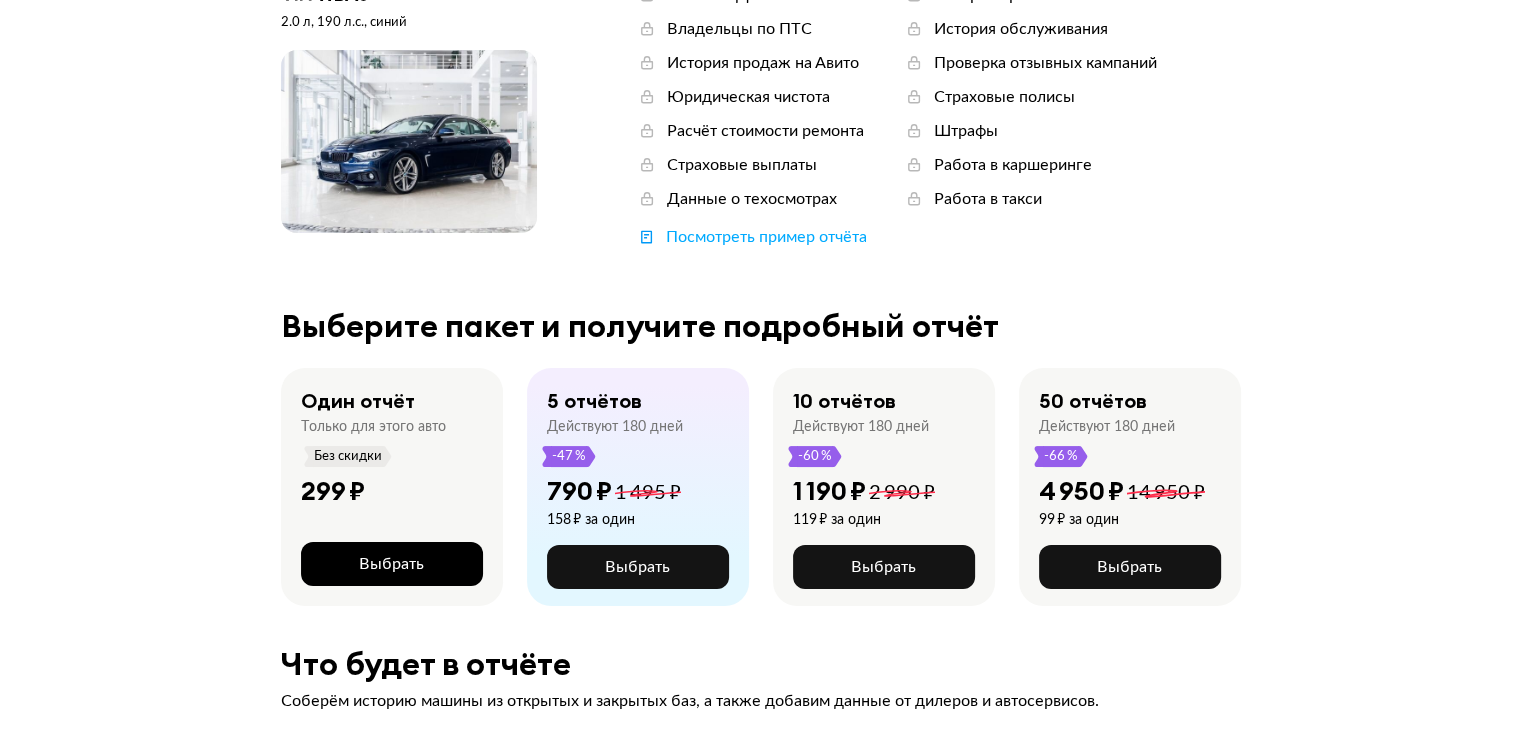 click on "Выбрать" at bounding box center (391, 564) 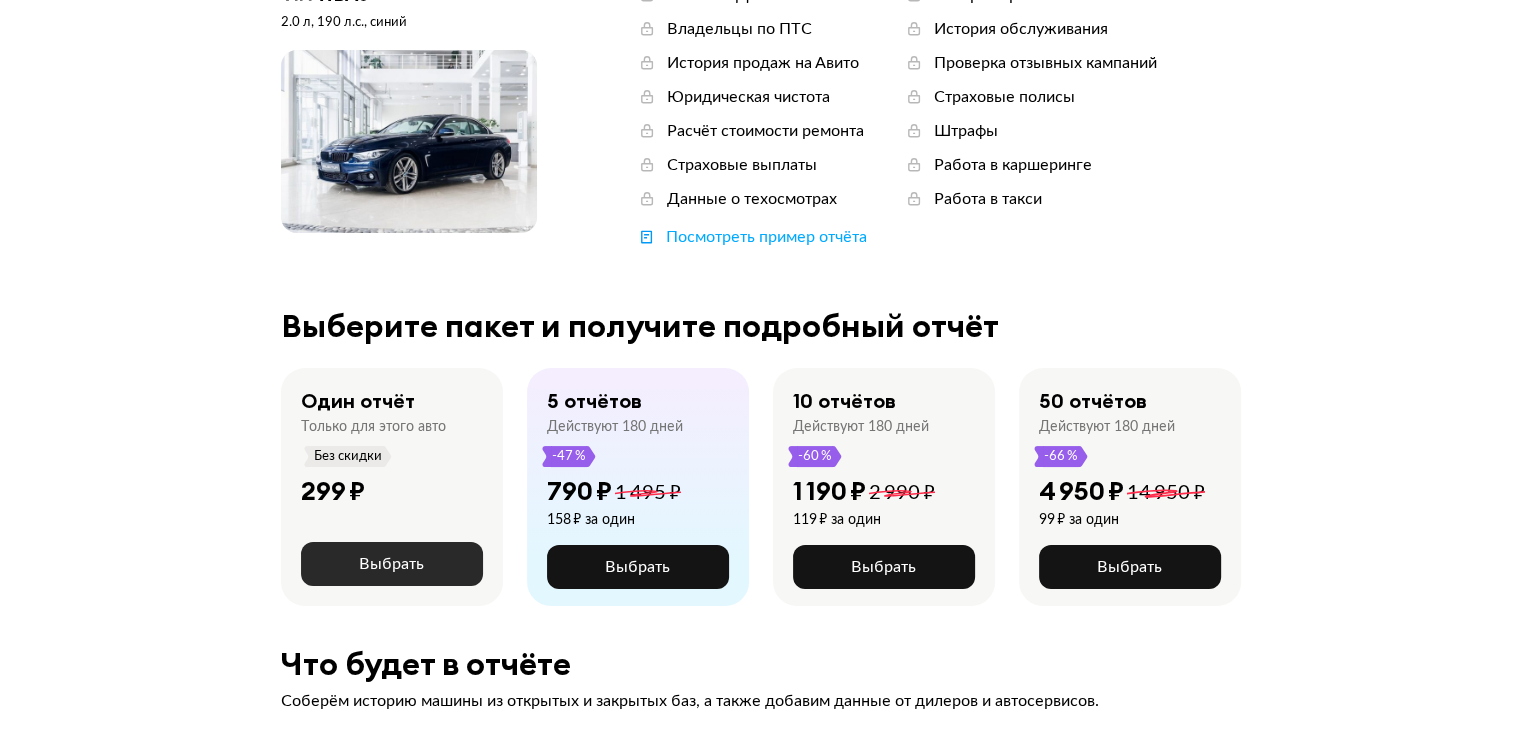 scroll, scrollTop: 0, scrollLeft: 0, axis: both 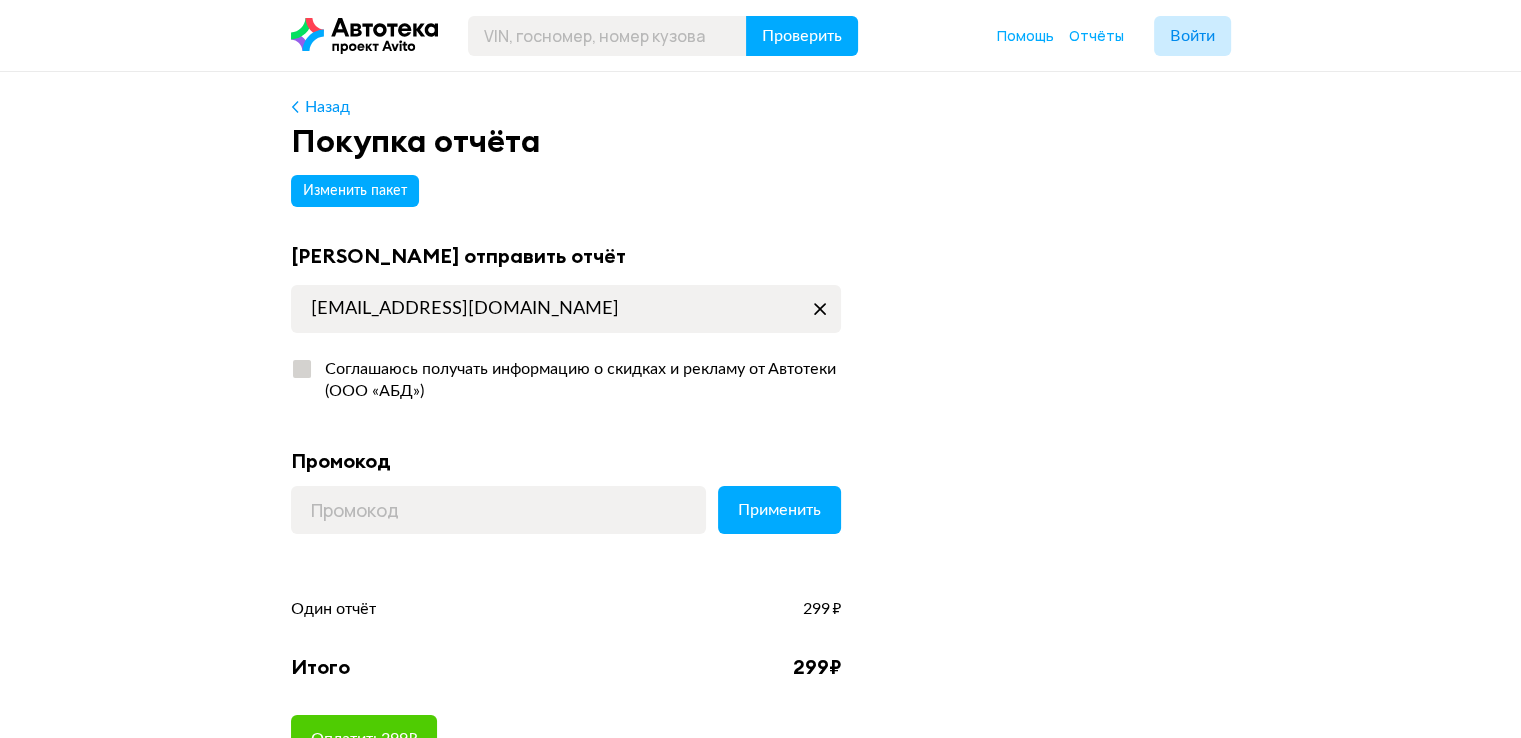 click on "Соглашаюсь получать информацию о скидках и рекламу от Автотеки (ООО «АБД»)" at bounding box center (577, 380) 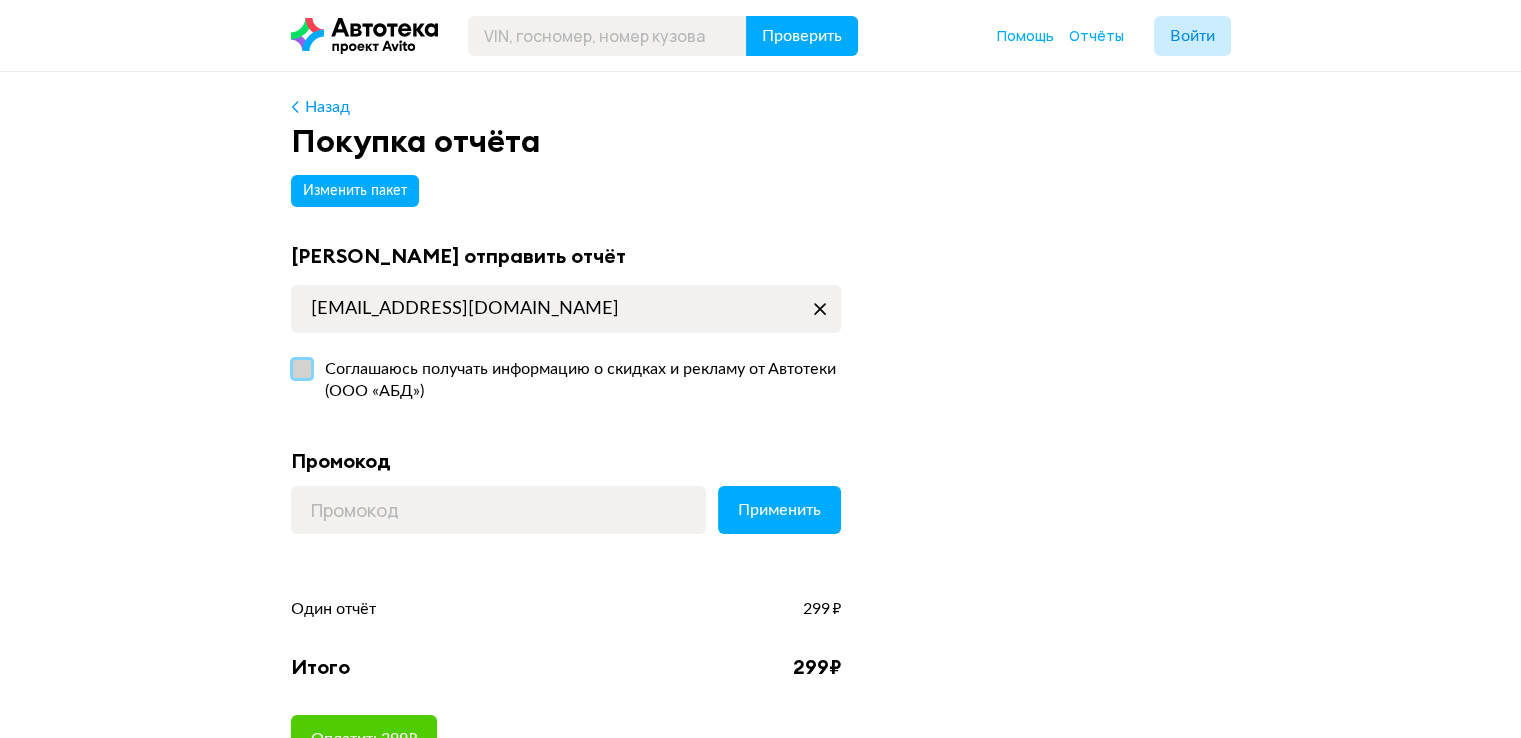 click on "Соглашаюсь получать информацию о скидках и рекламу от Автотеки (ООО «АБД»)" at bounding box center [297, 364] 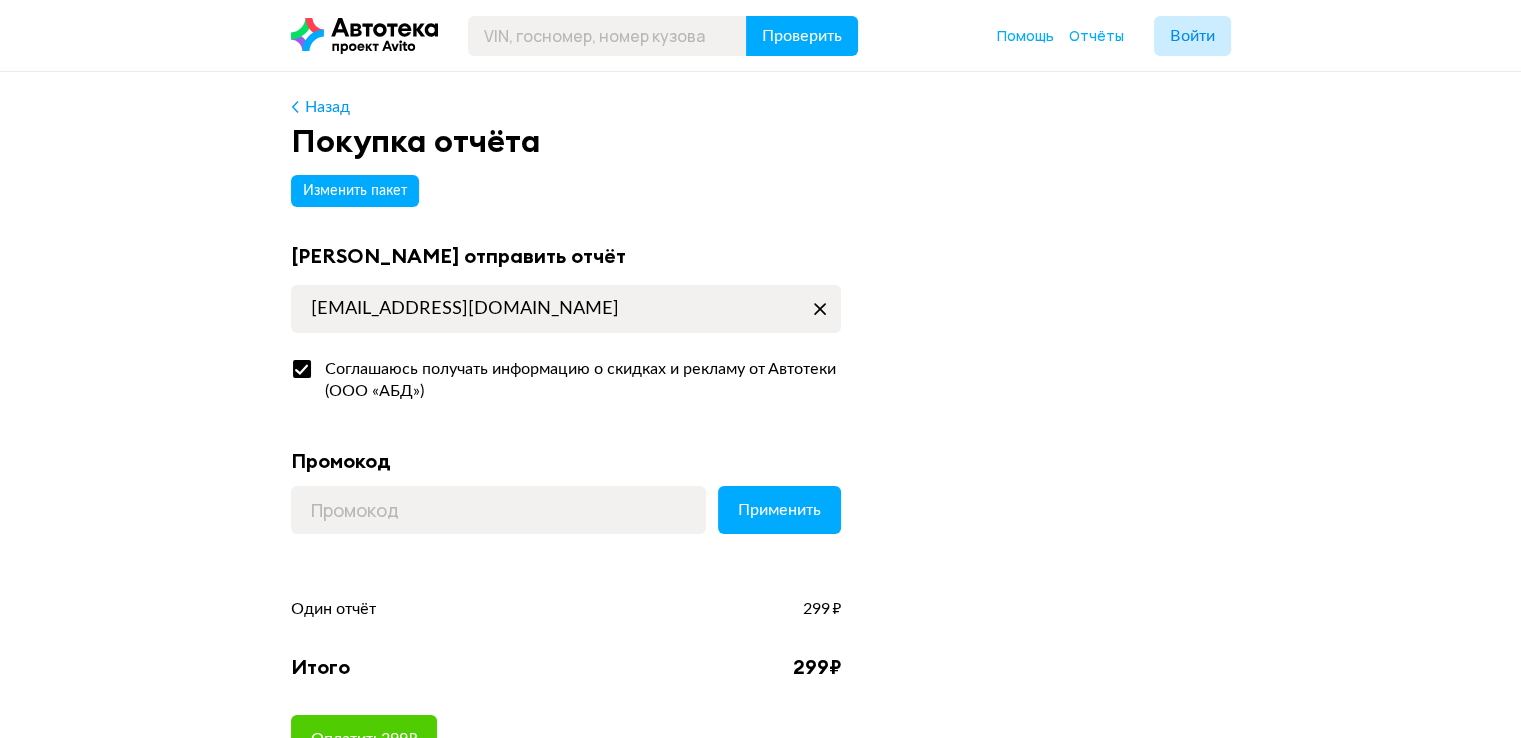 click on "Соглашаюсь получать информацию о скидках и рекламу от Автотеки (ООО «АБД»)" at bounding box center [577, 380] 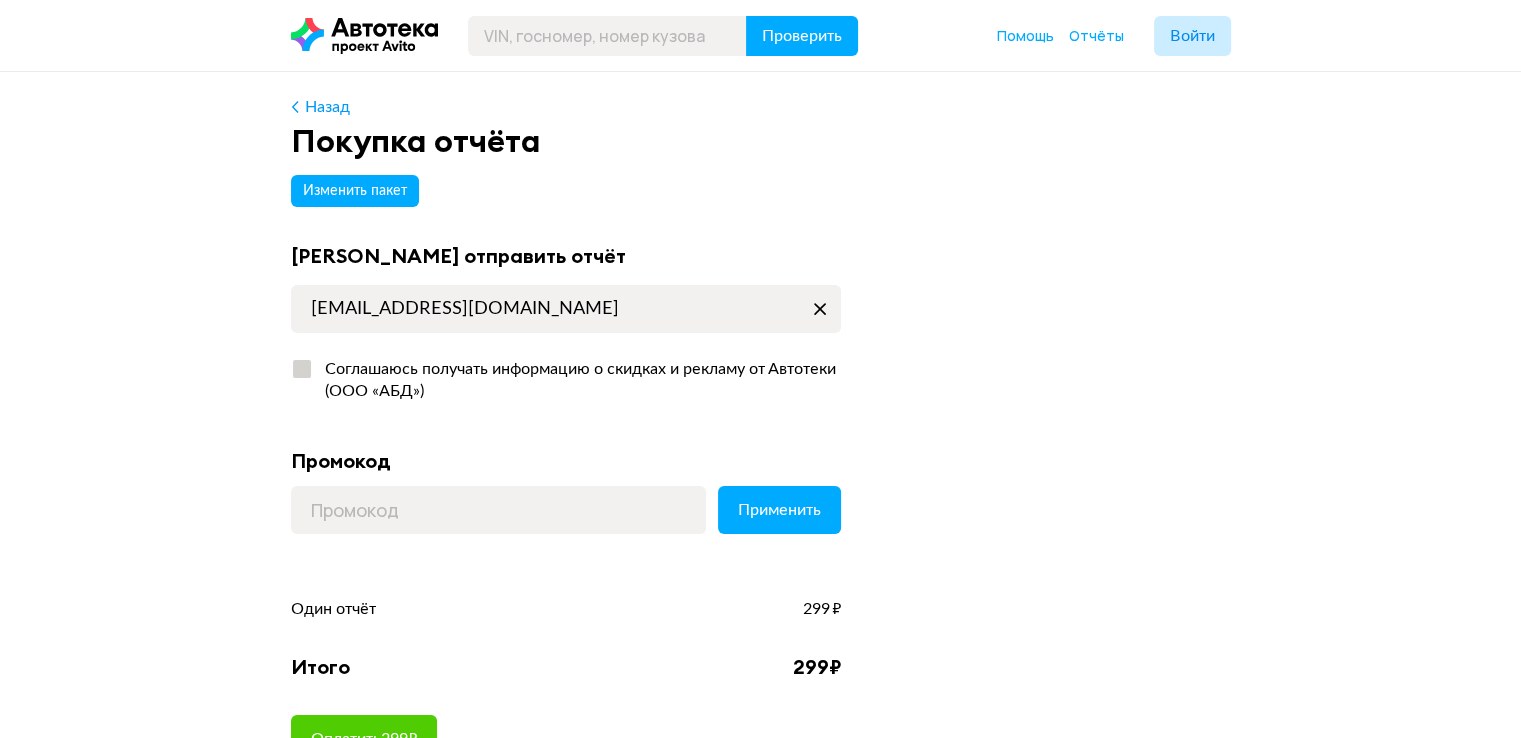 click on "Соглашаюсь получать информацию о скидках и рекламу от Автотеки (ООО «АБД»)" at bounding box center (577, 380) 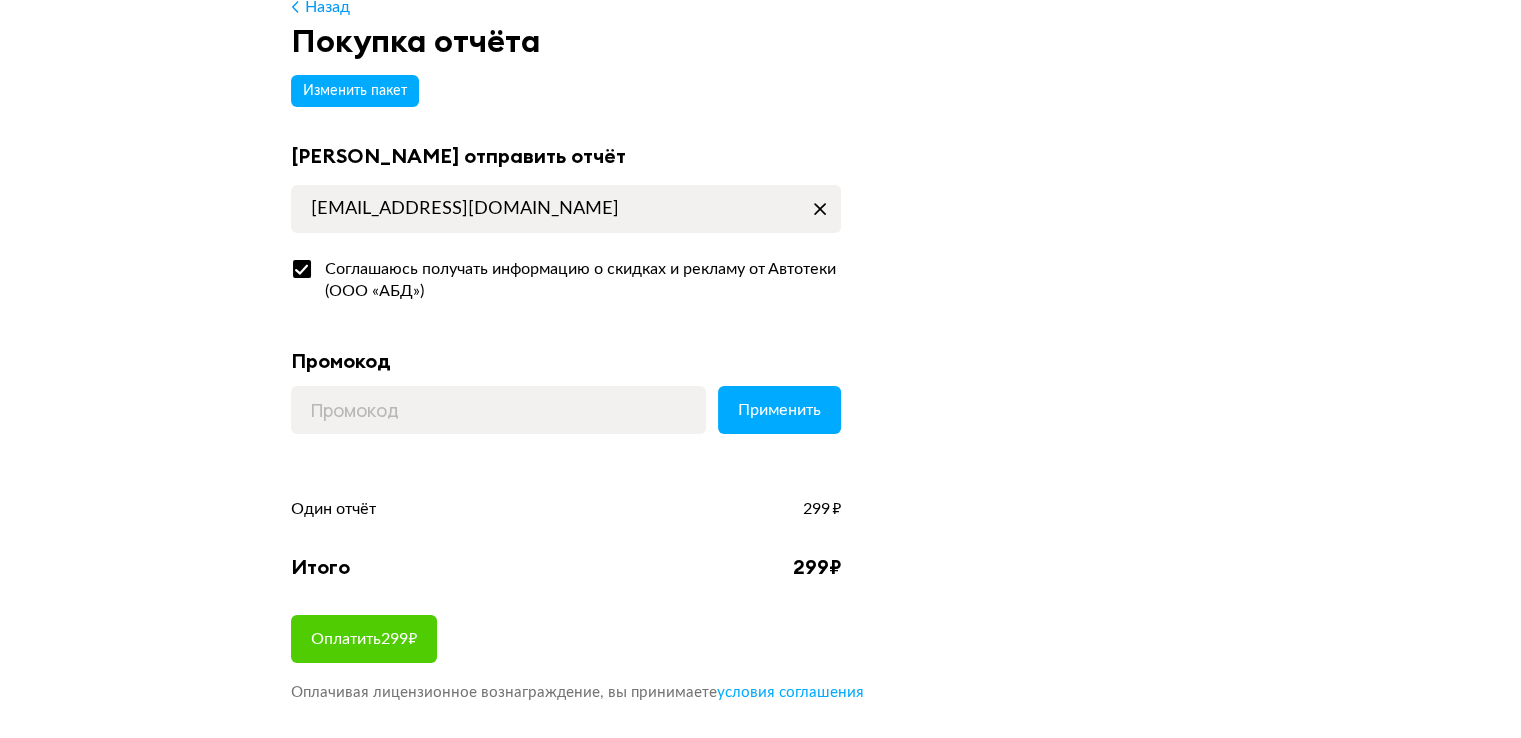click on "Соглашаюсь получать информацию о скидках и рекламу от Автотеки (ООО «АБД»)" at bounding box center [577, 280] 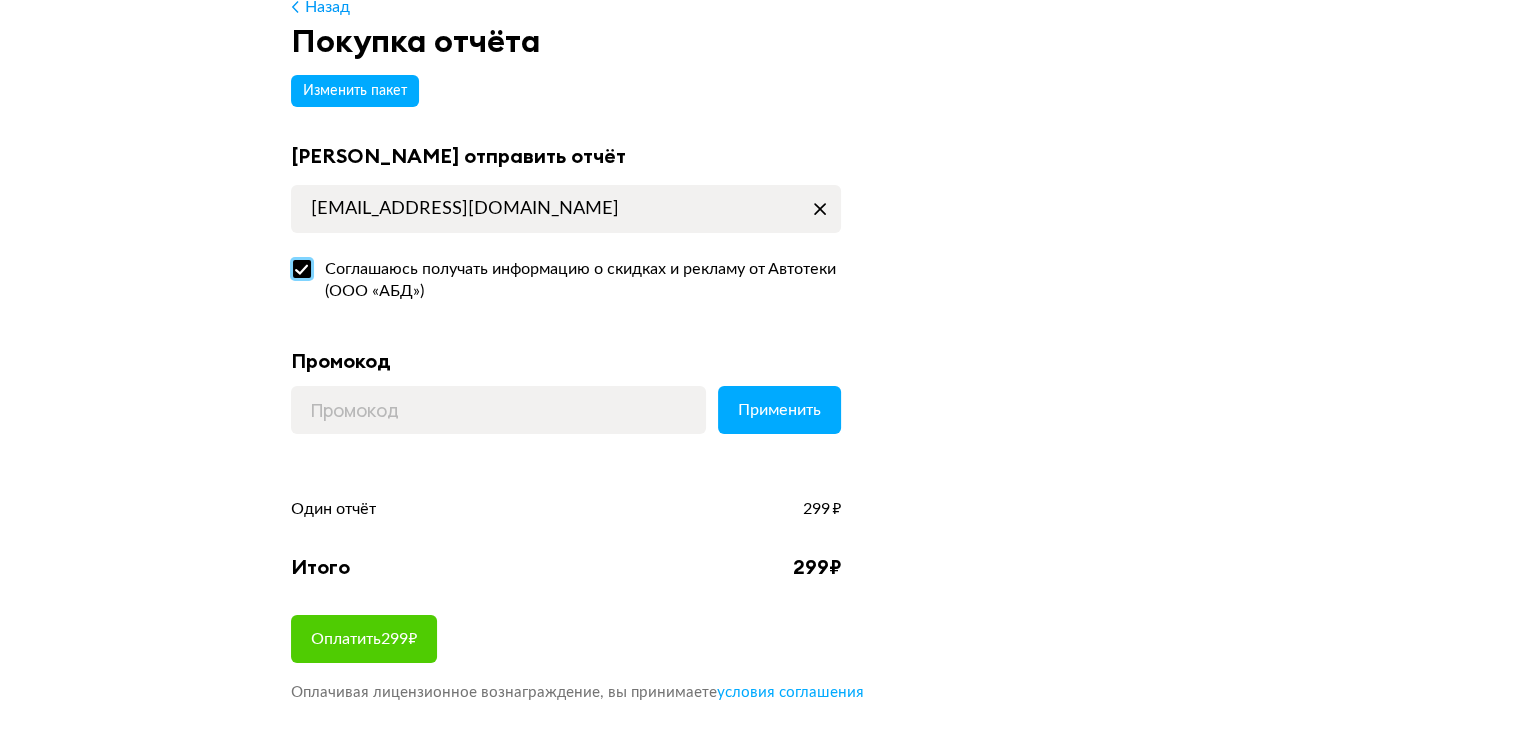 checkbox on "false" 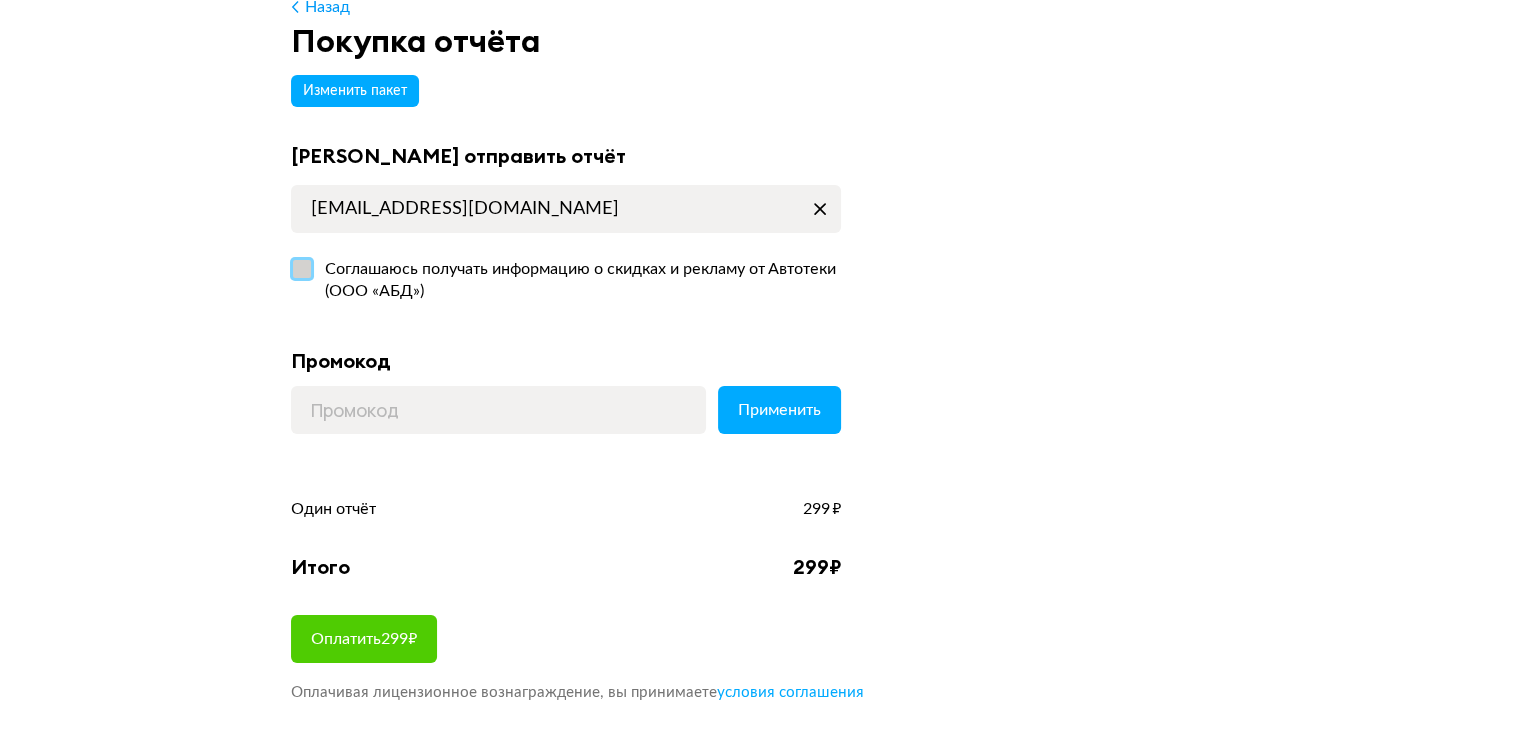scroll, scrollTop: 200, scrollLeft: 0, axis: vertical 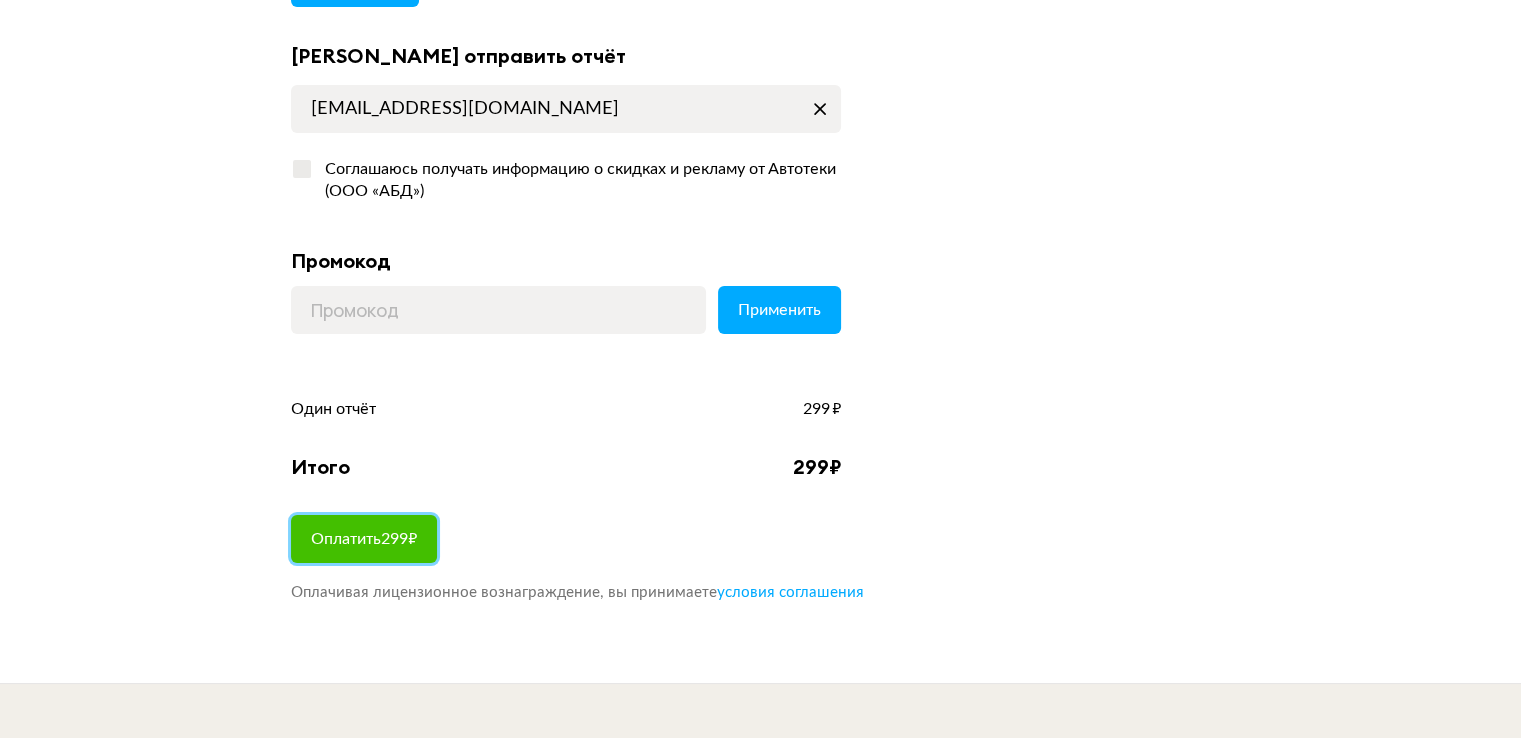 click on "Оплатить  299  ₽" at bounding box center [364, 539] 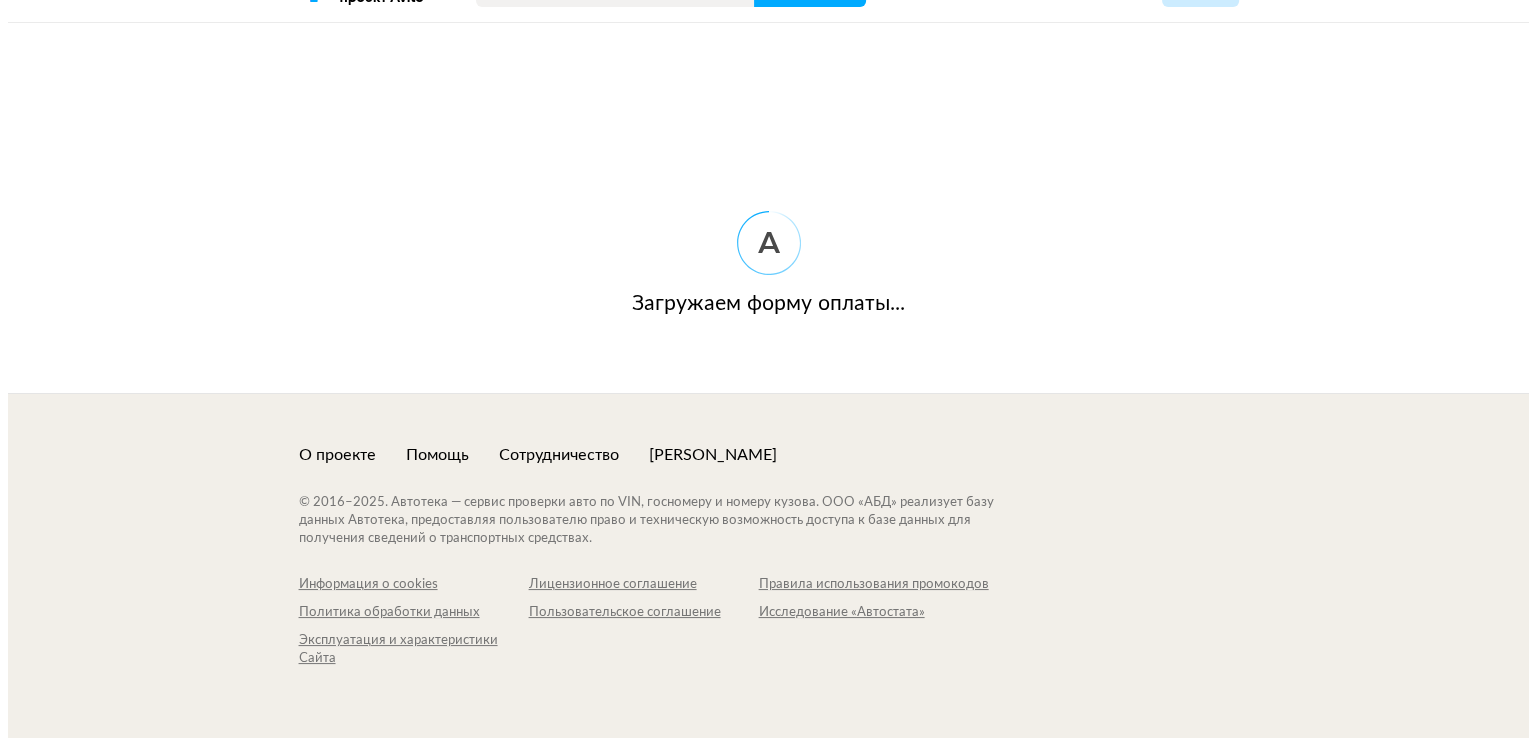 scroll, scrollTop: 0, scrollLeft: 0, axis: both 